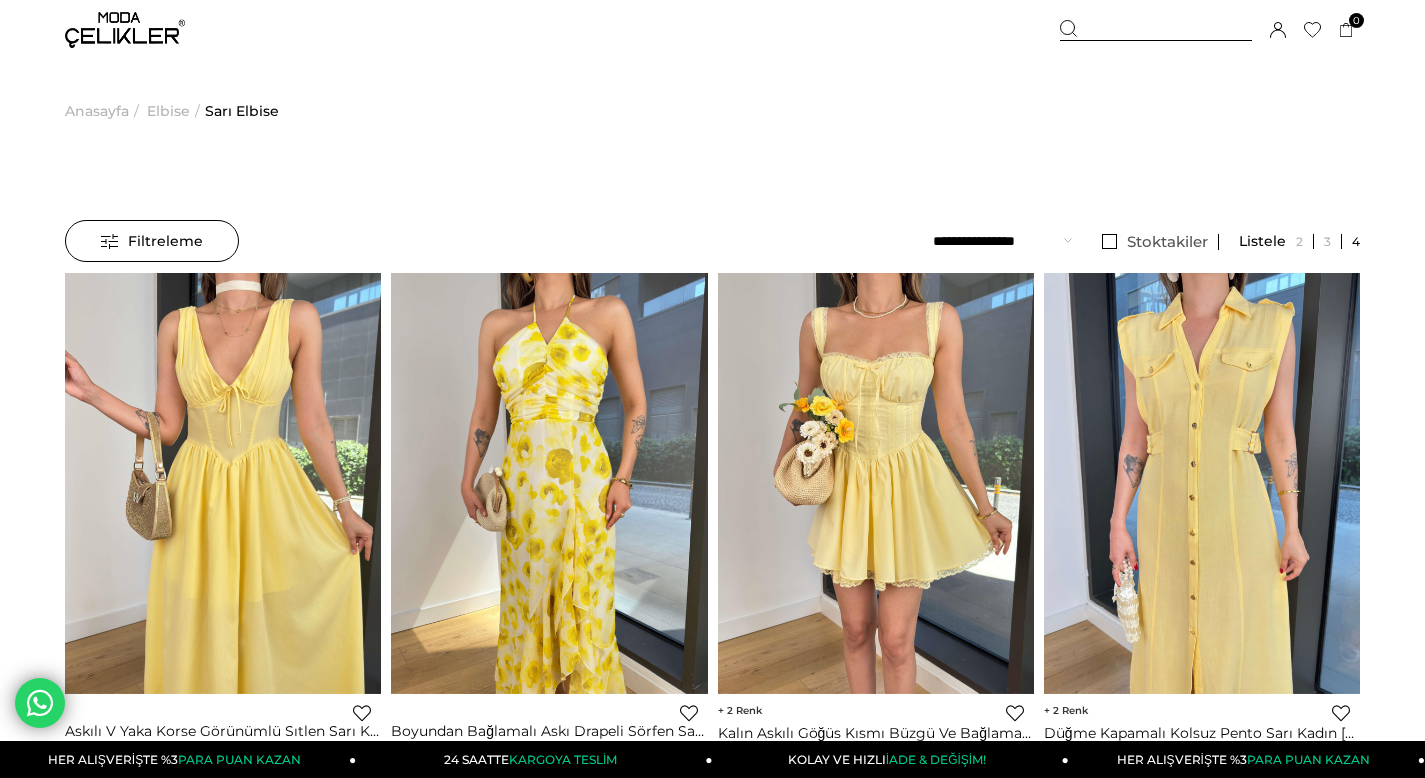 scroll, scrollTop: 0, scrollLeft: 0, axis: both 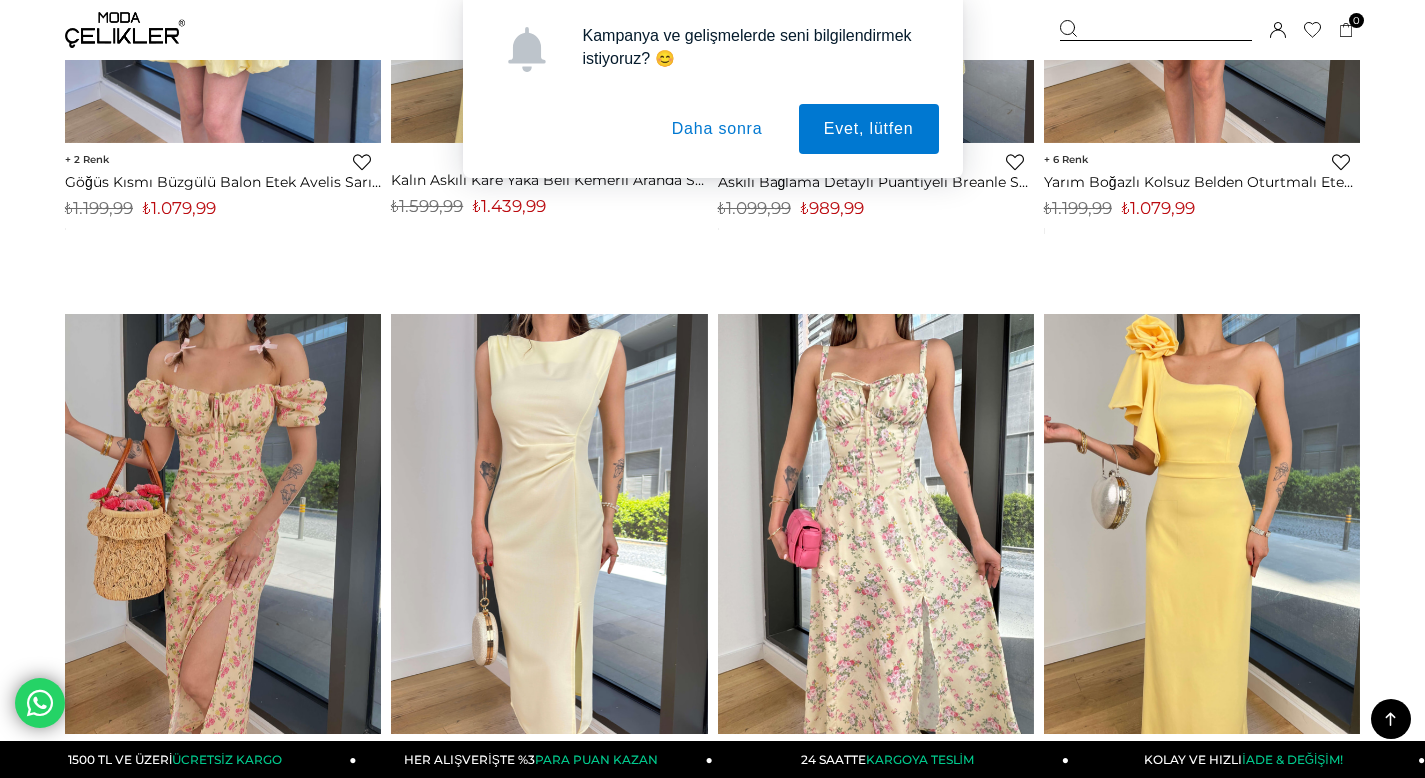 click on "Daha sonra" at bounding box center [717, 129] 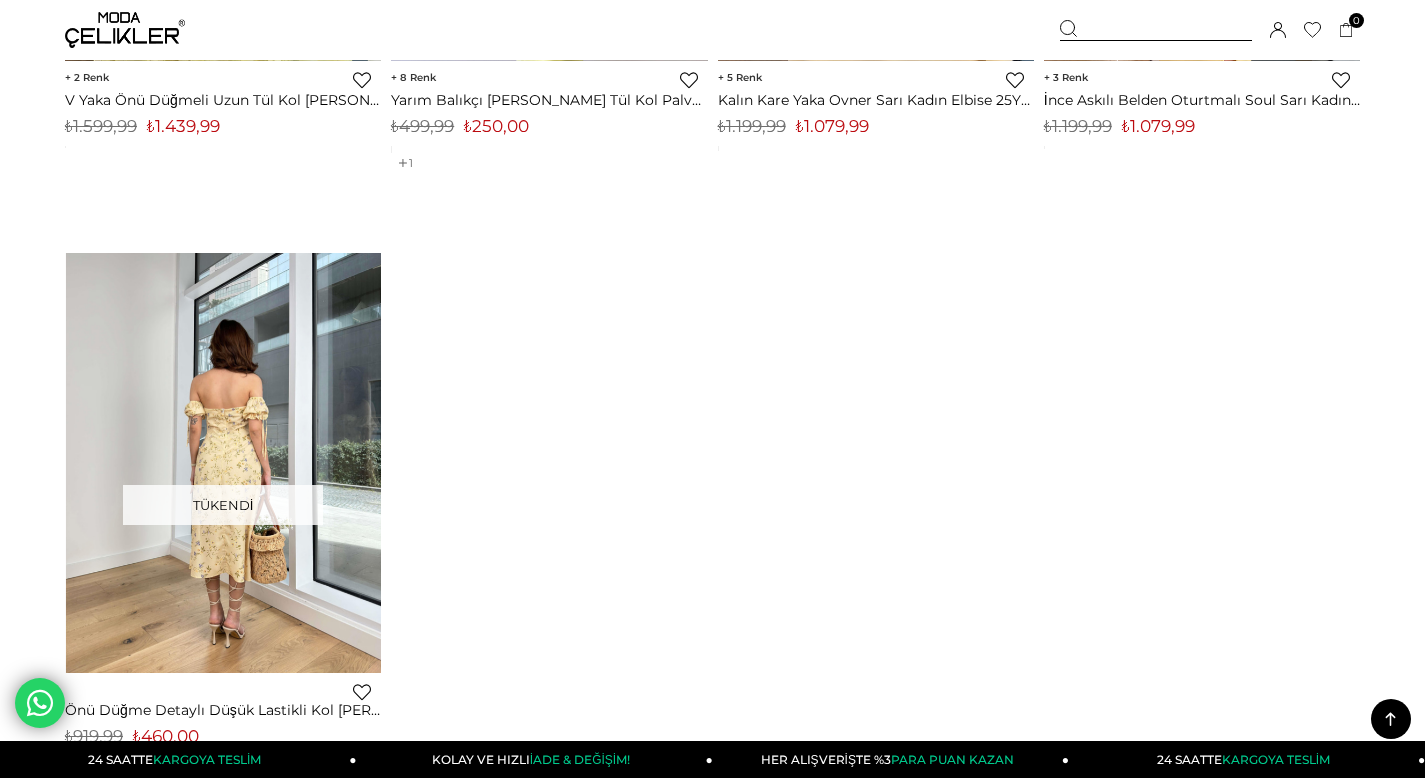 scroll, scrollTop: 4300, scrollLeft: 0, axis: vertical 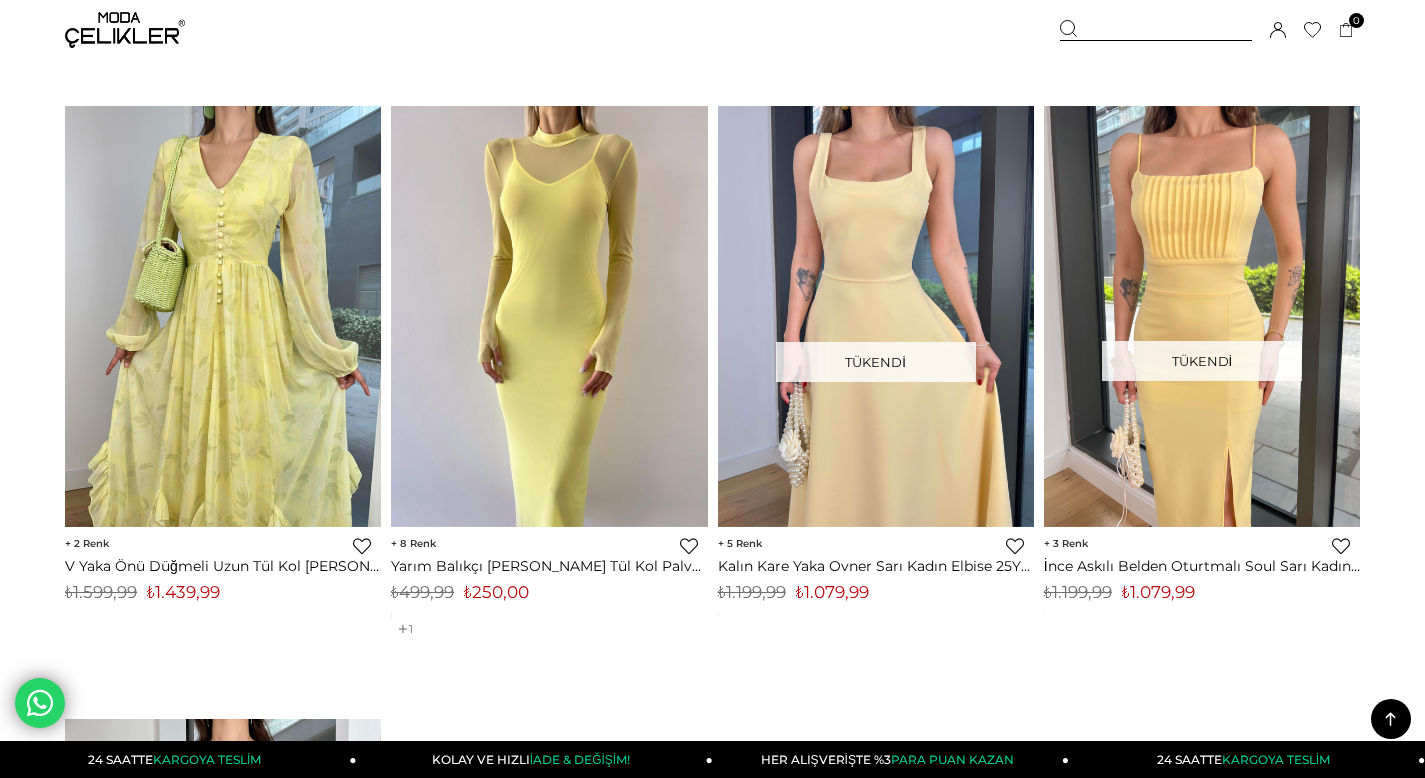 click at bounding box center [125, 30] 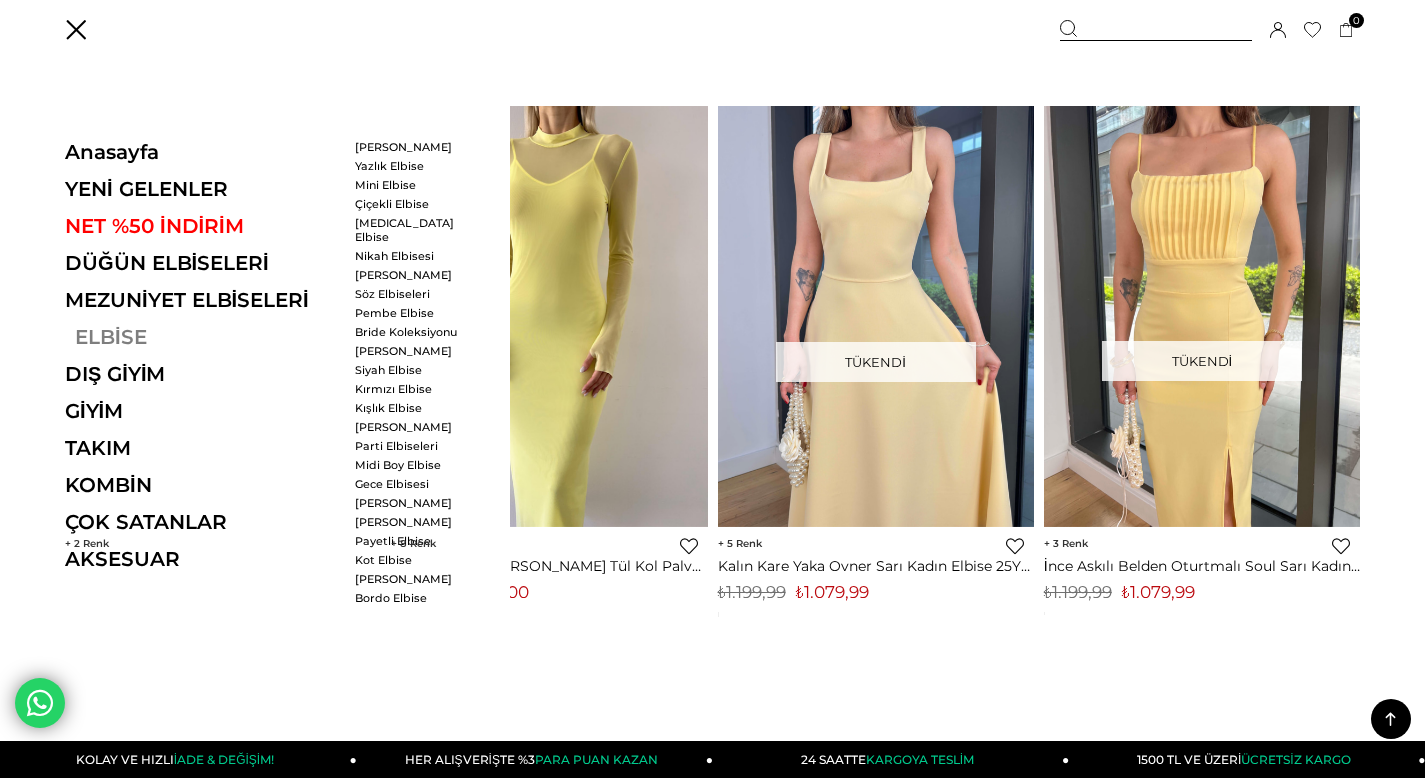 click on "ELBİSE" at bounding box center [202, 337] 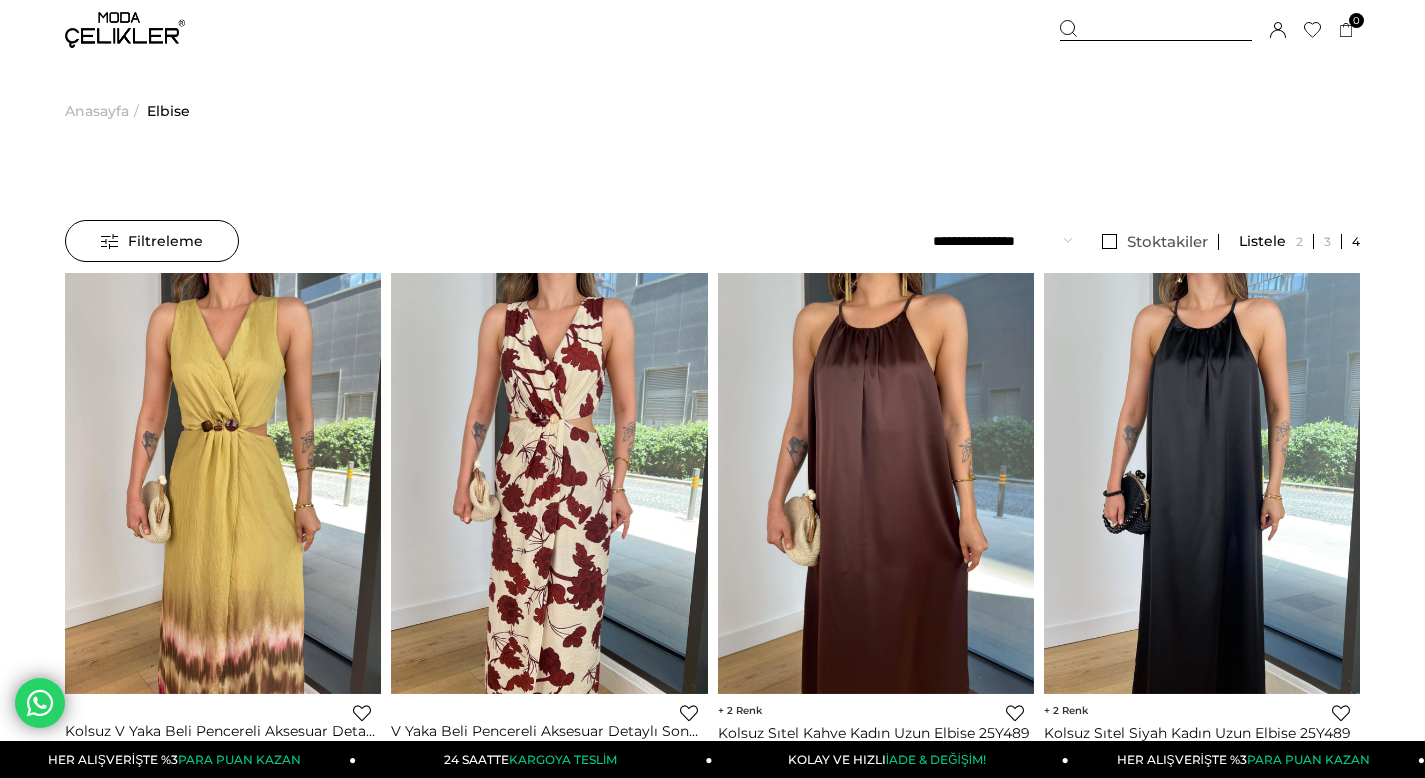 scroll, scrollTop: 0, scrollLeft: 0, axis: both 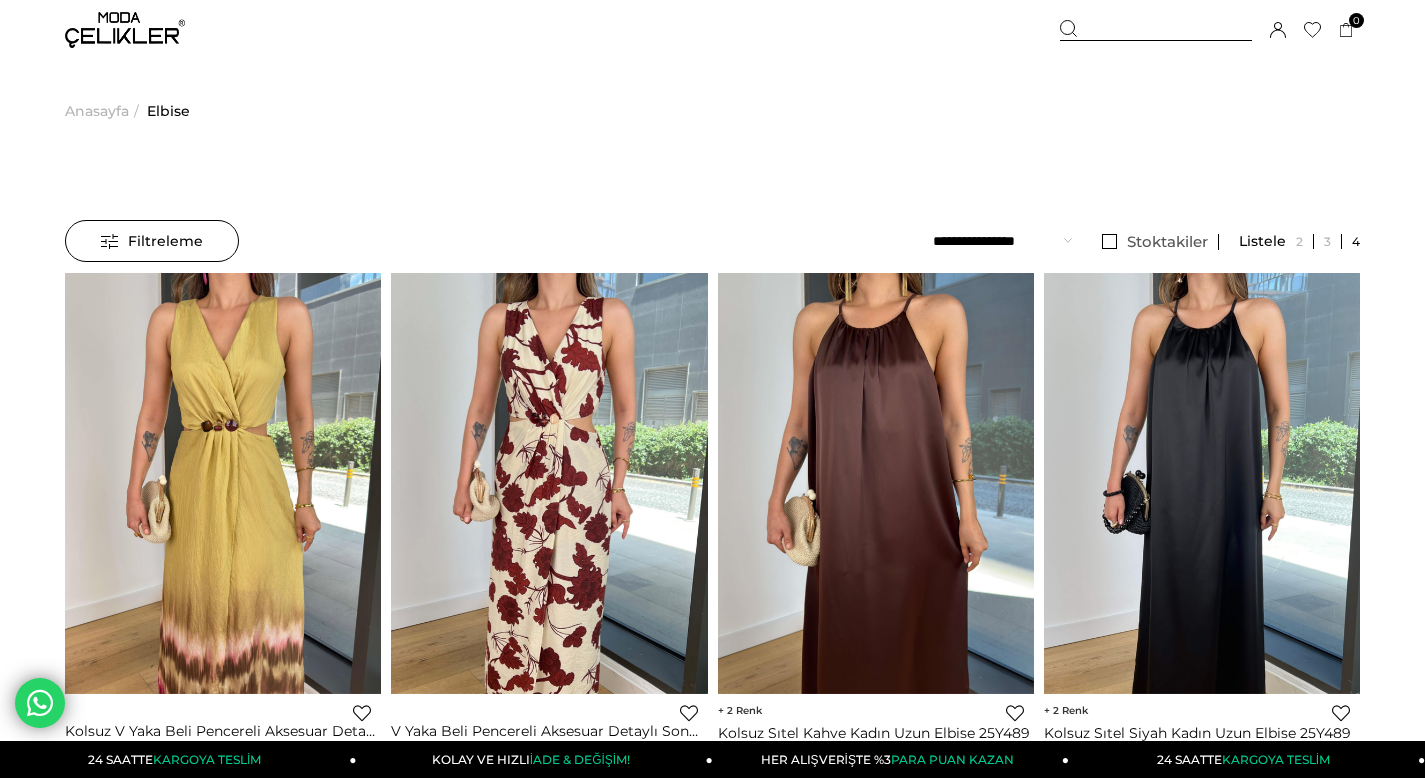 click on "Filtreleme" at bounding box center (152, 241) 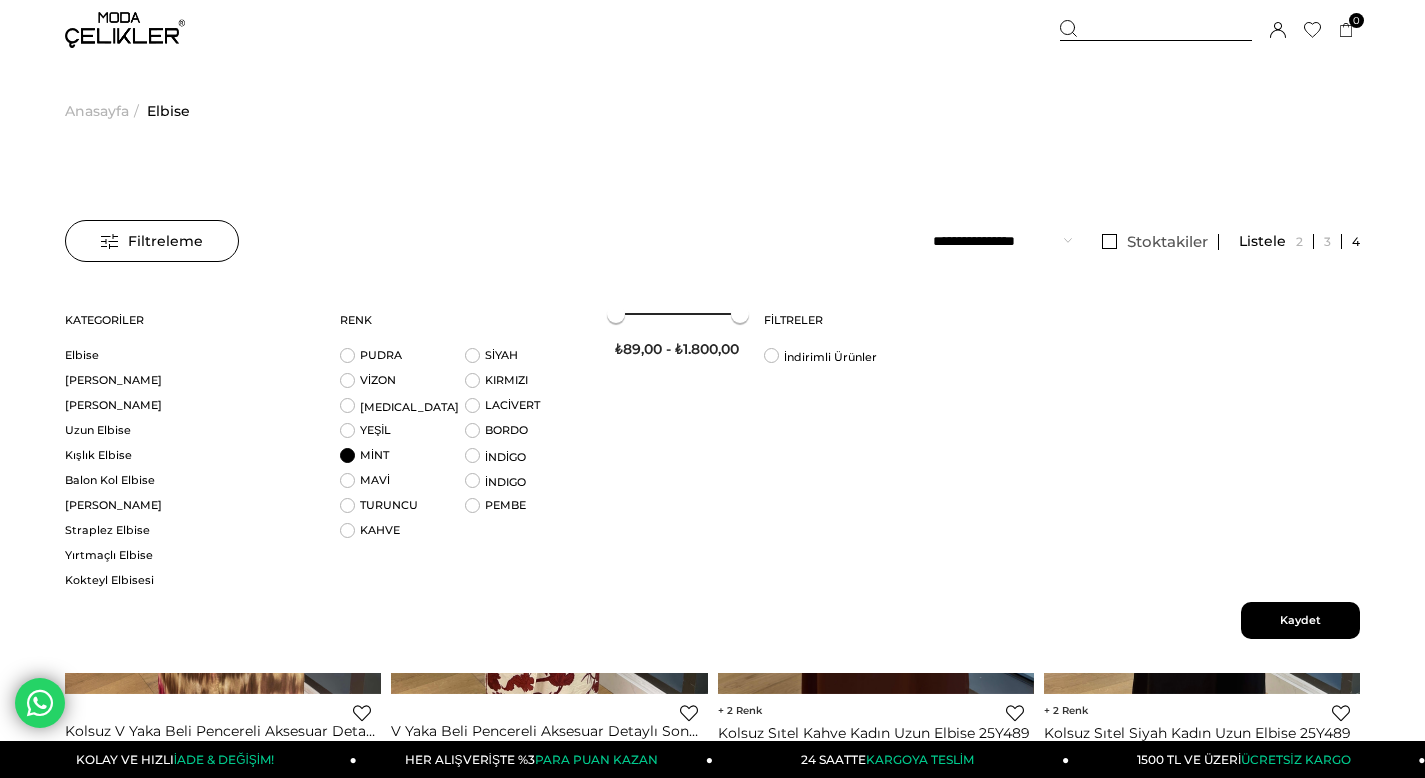 click on "MİNT" at bounding box center [402, 460] 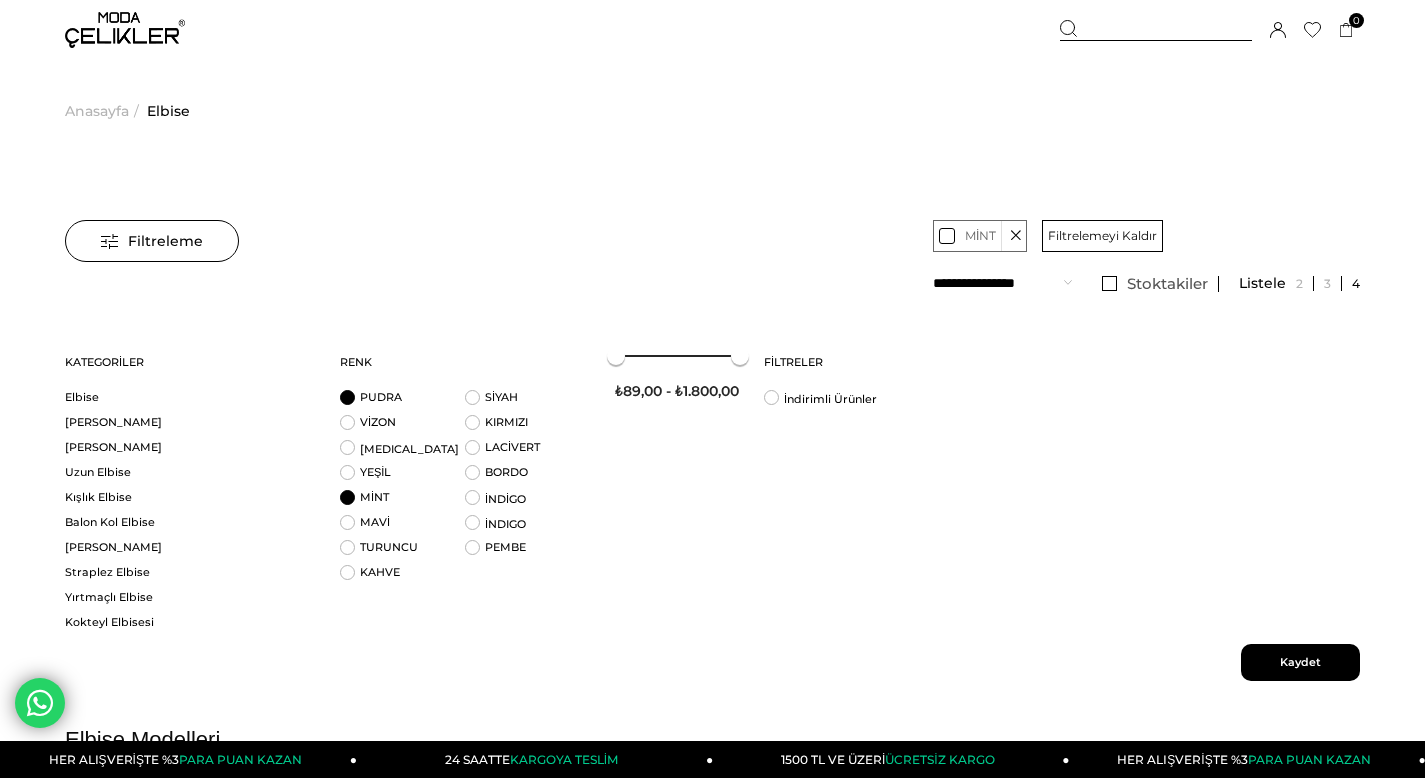 click on "PUDRA" at bounding box center [402, 402] 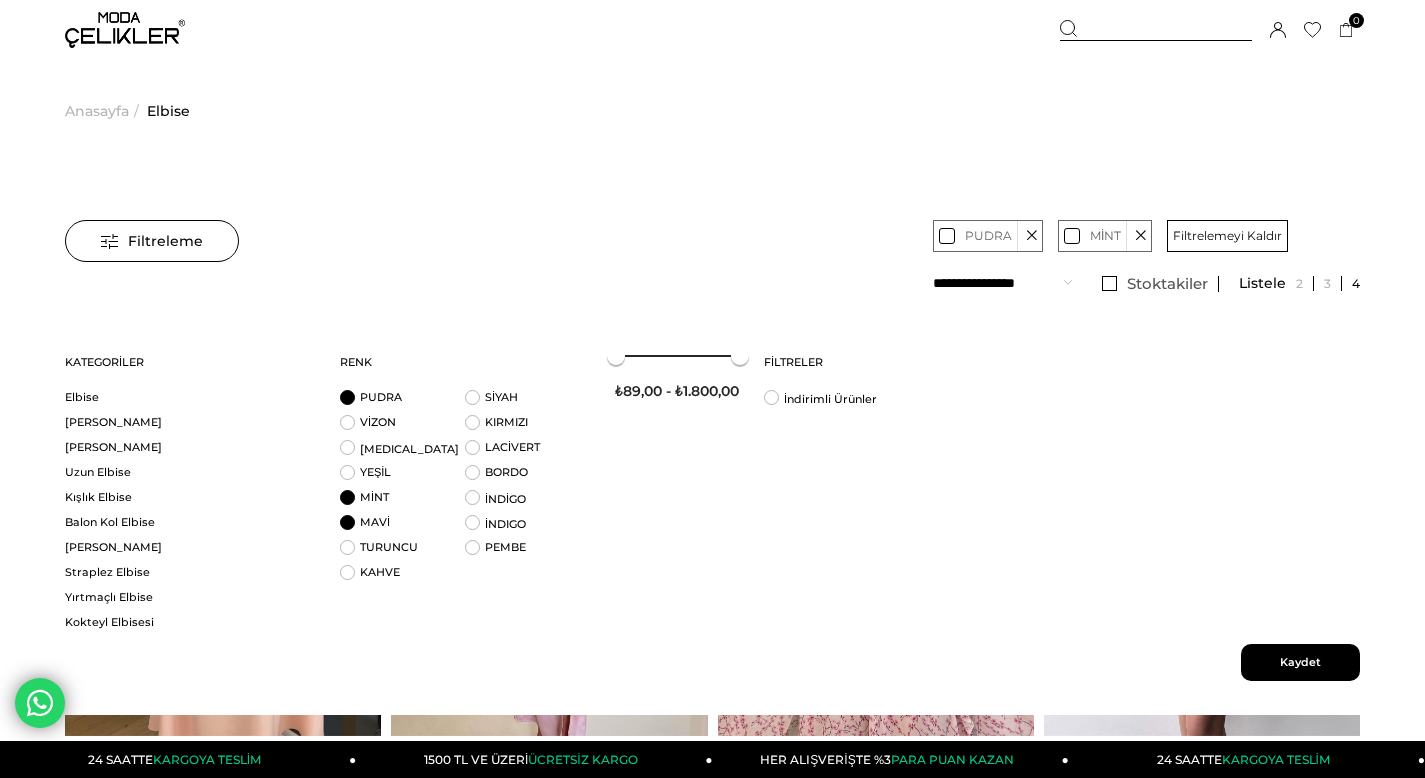 click on "MAVİ" at bounding box center [402, 527] 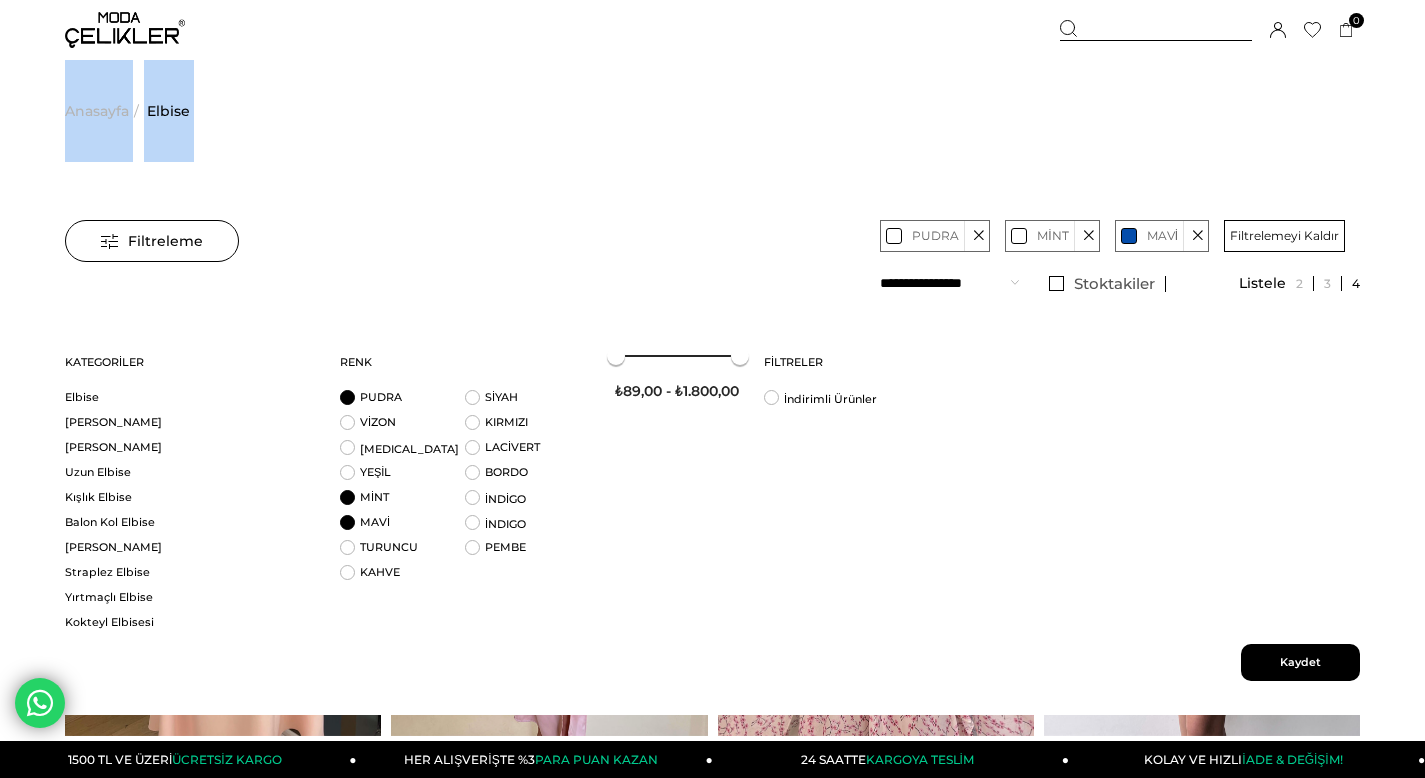 drag, startPoint x: 1235, startPoint y: 130, endPoint x: 1430, endPoint y: 379, distance: 316.26886 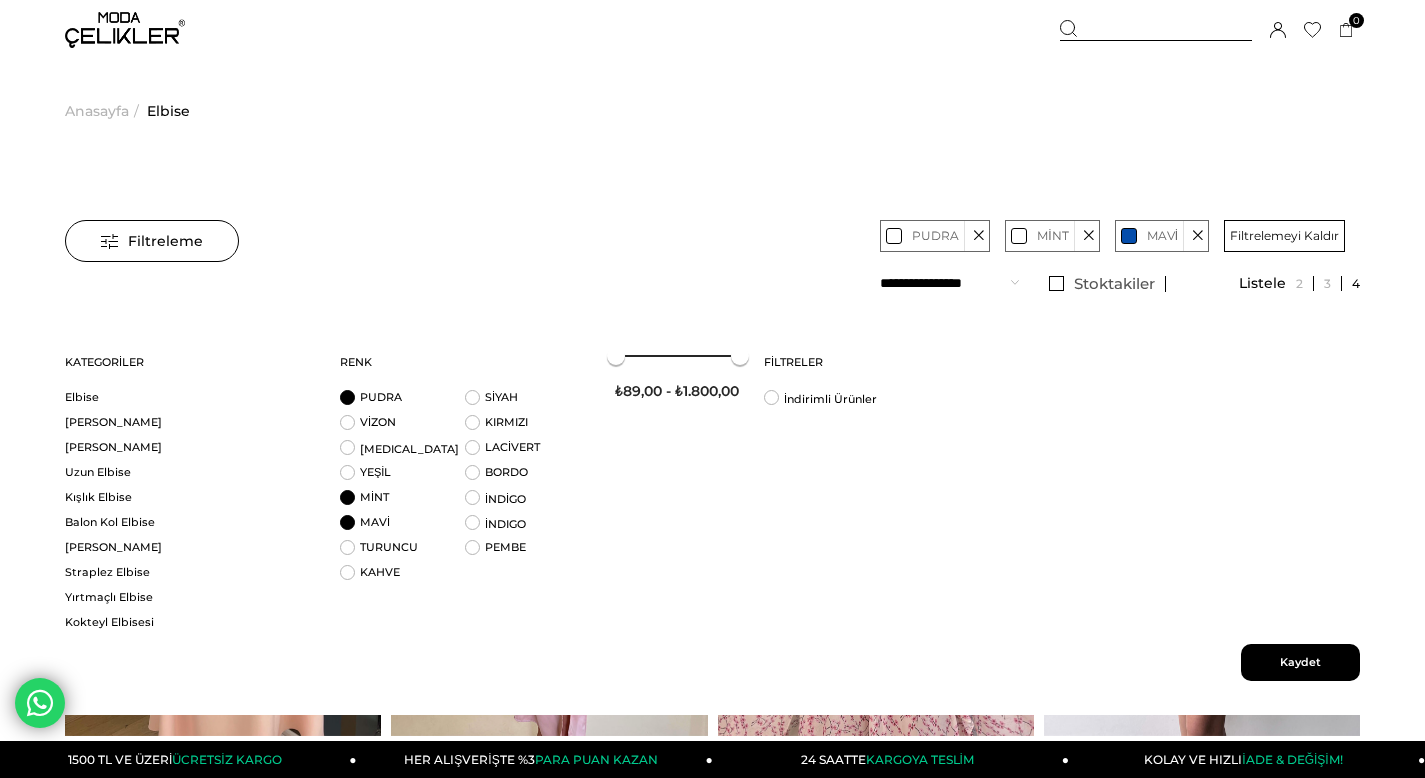 click on "Kaydet" at bounding box center [1300, 662] 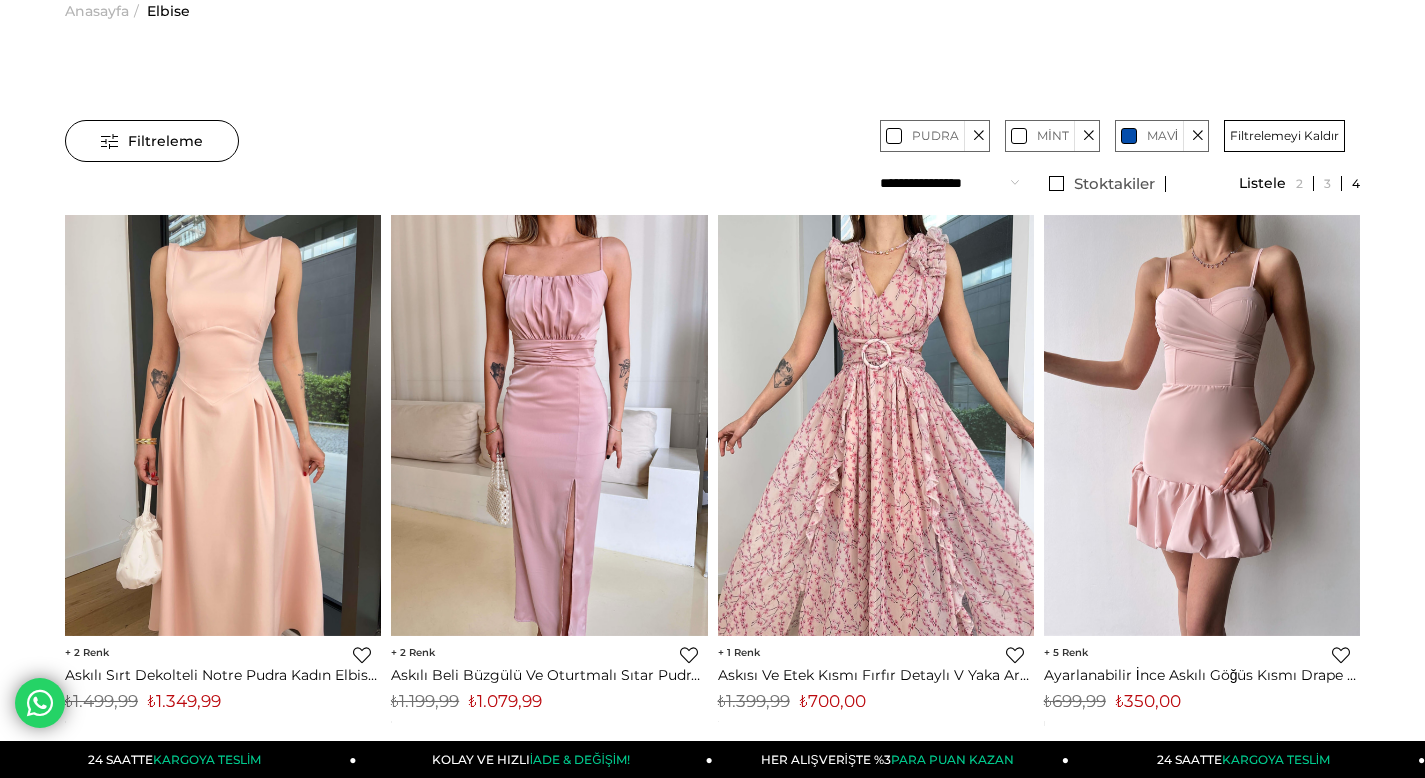 scroll, scrollTop: 0, scrollLeft: 0, axis: both 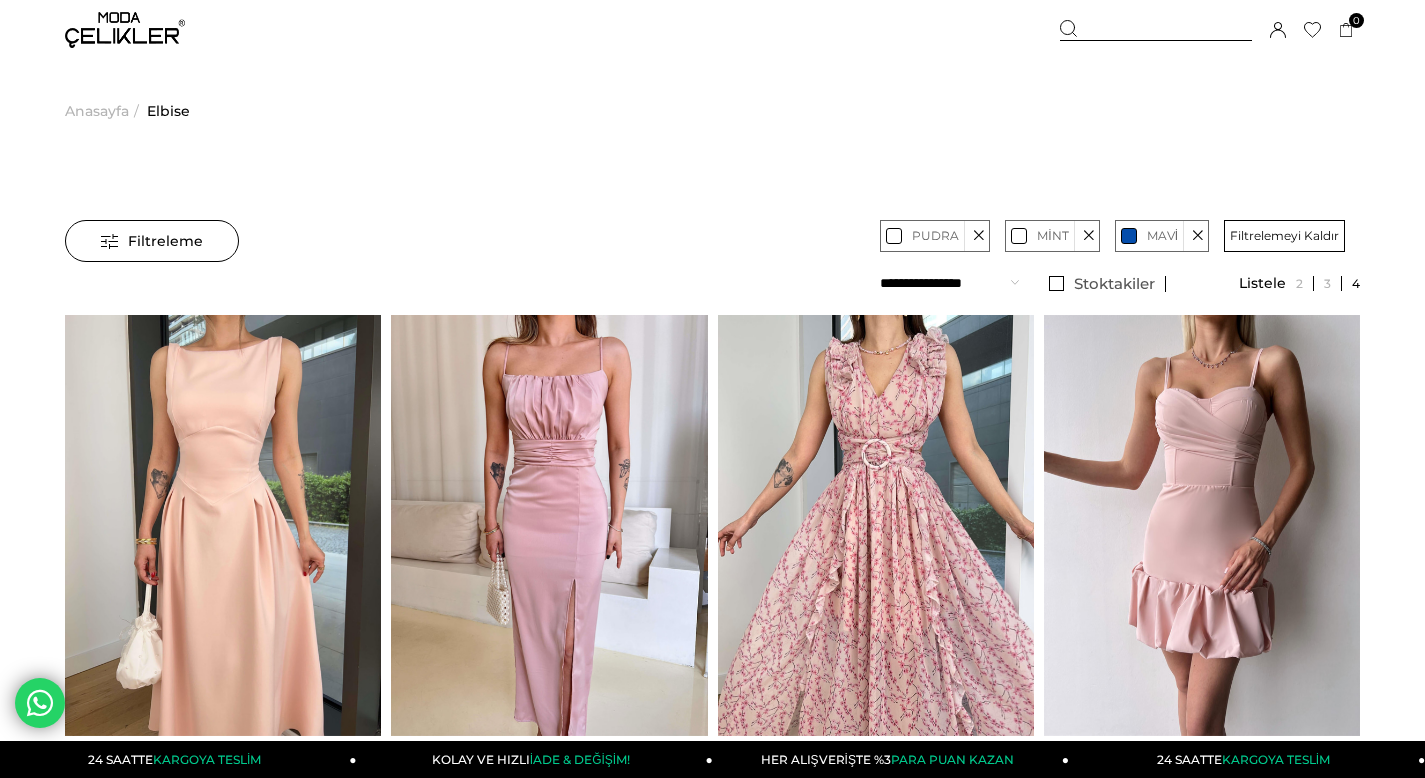 click at bounding box center (978, 236) 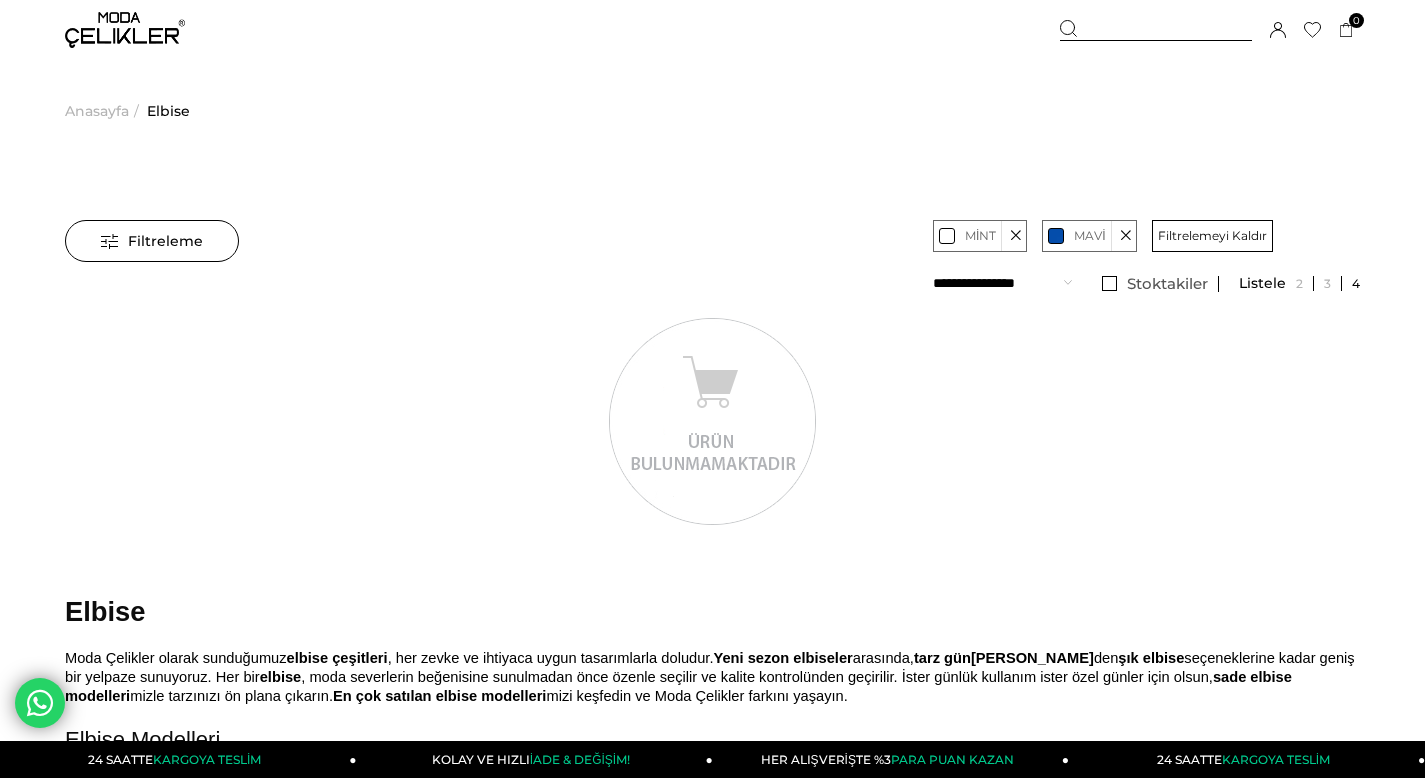 click at bounding box center (1015, 236) 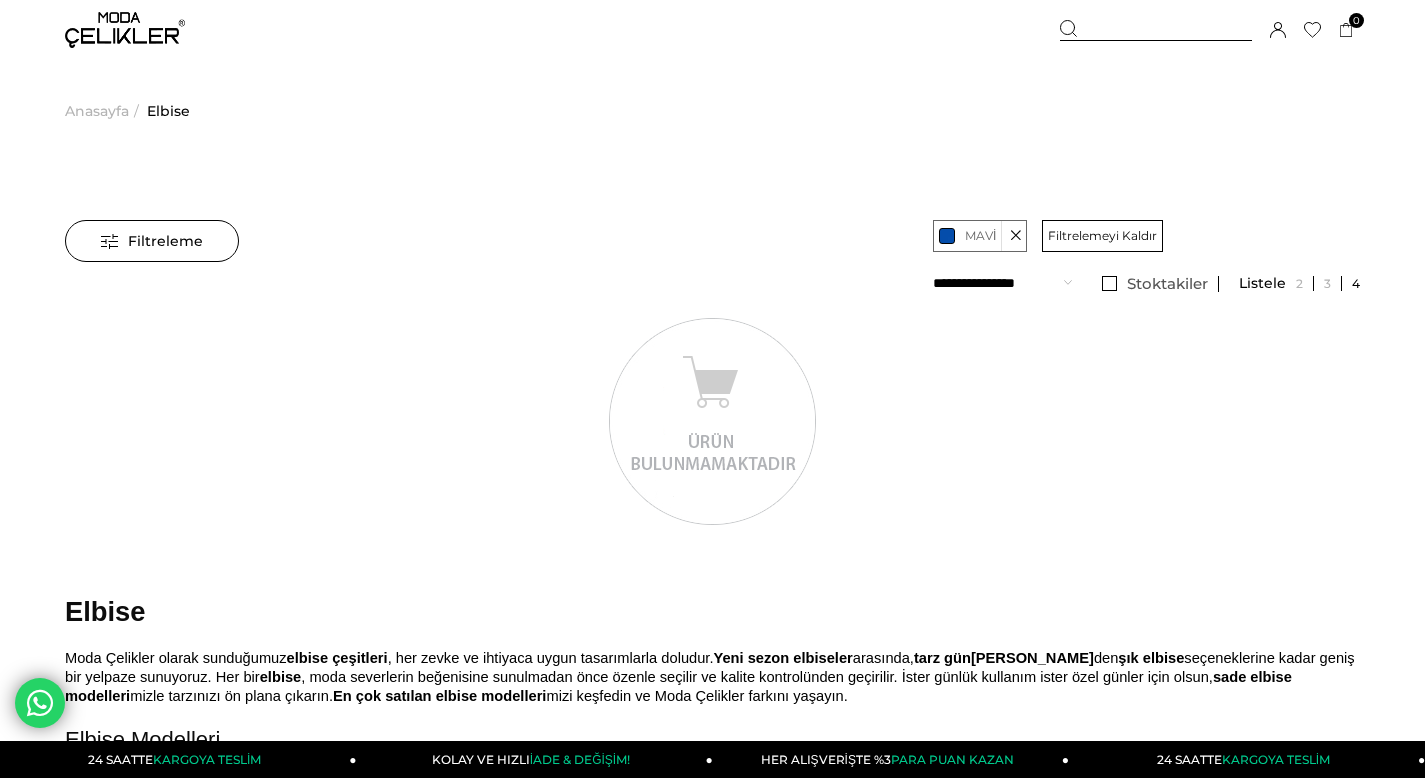 click at bounding box center [1015, 236] 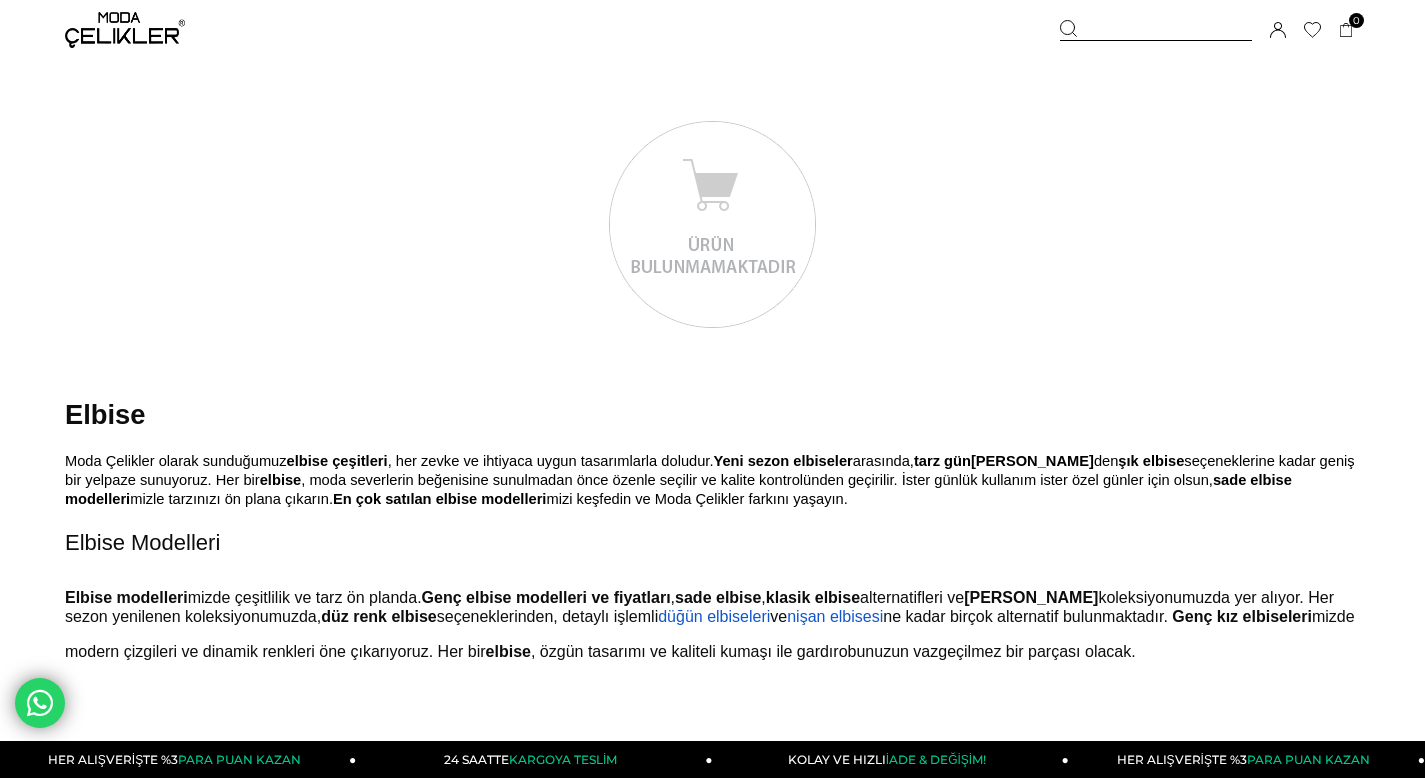 scroll, scrollTop: 0, scrollLeft: 0, axis: both 